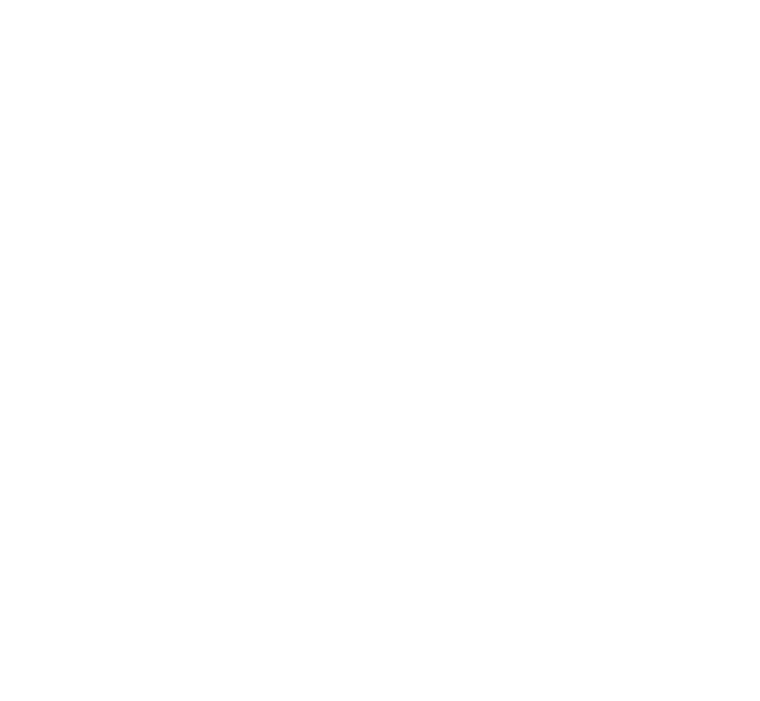 scroll, scrollTop: 0, scrollLeft: 0, axis: both 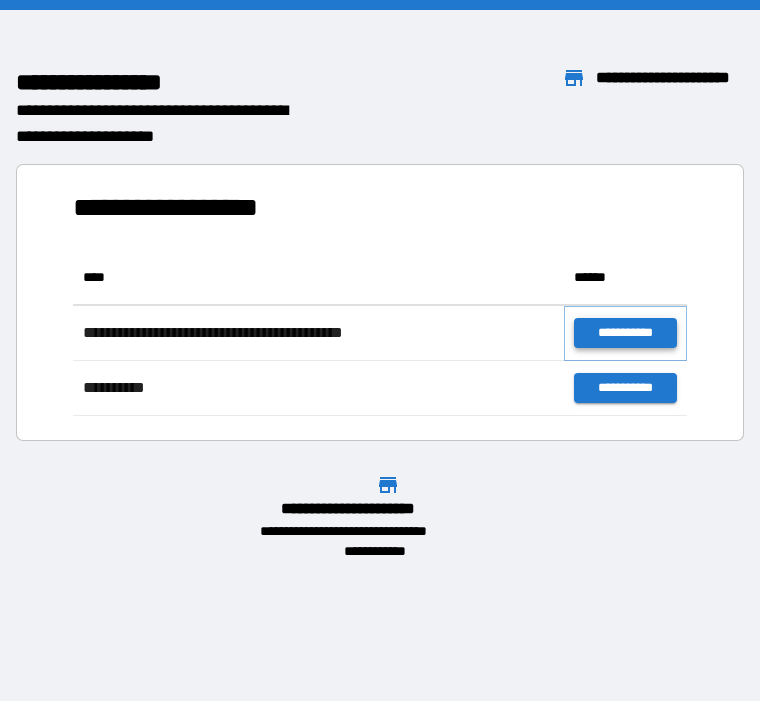 click on "**********" at bounding box center (625, 333) 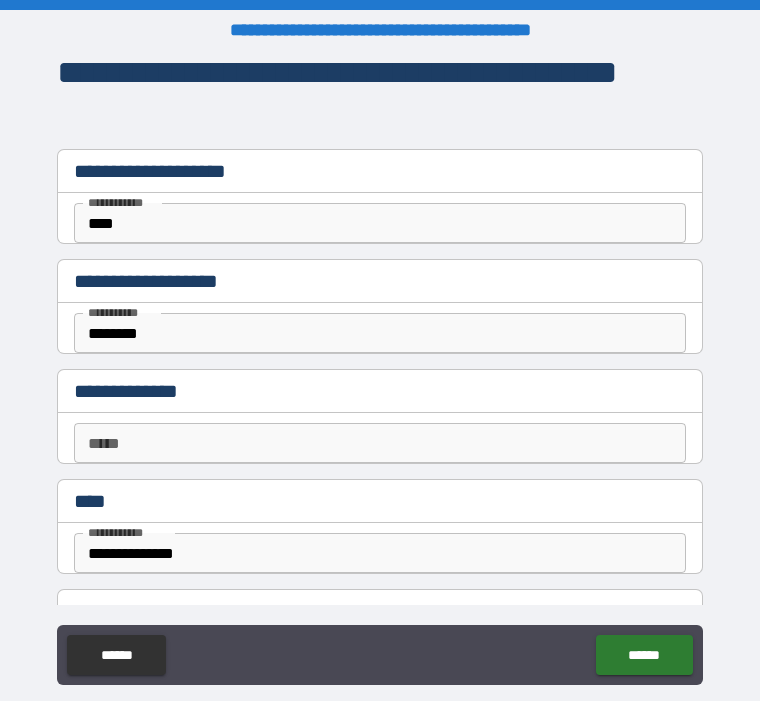type on "*" 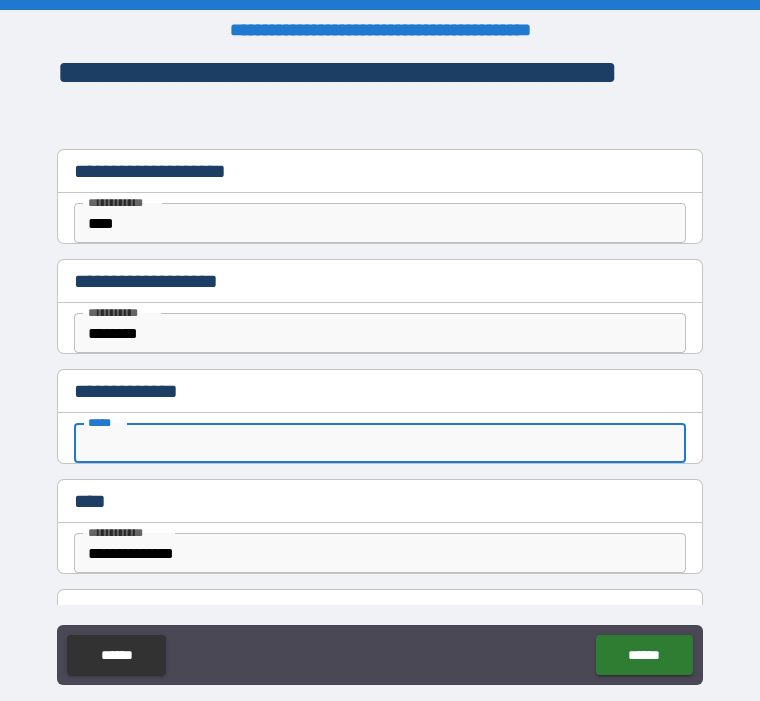 type on "*" 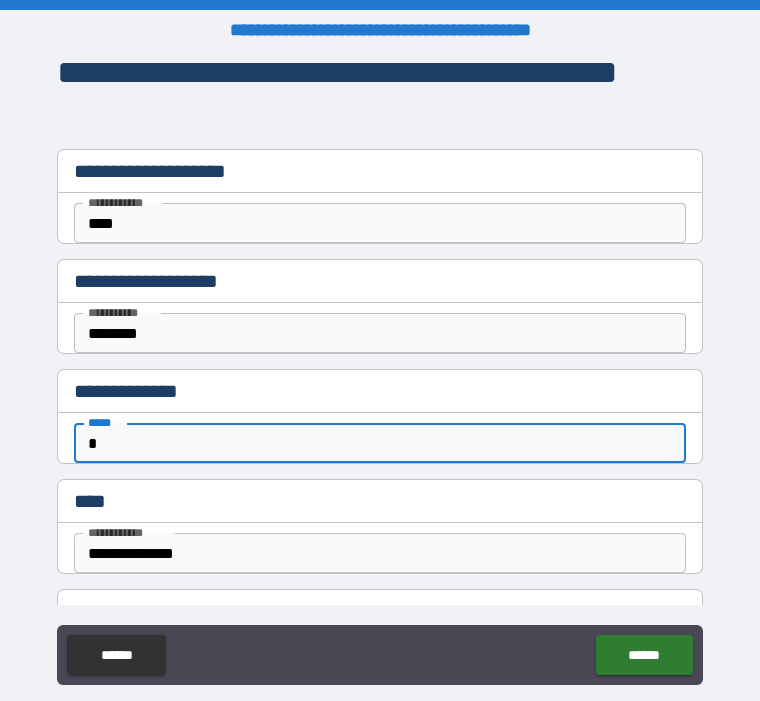 type on "*" 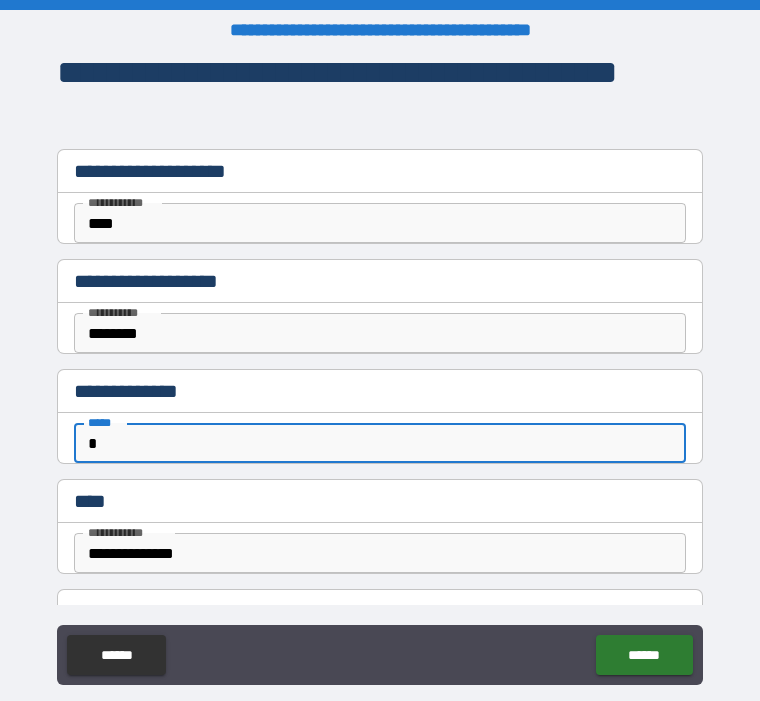 type on "**" 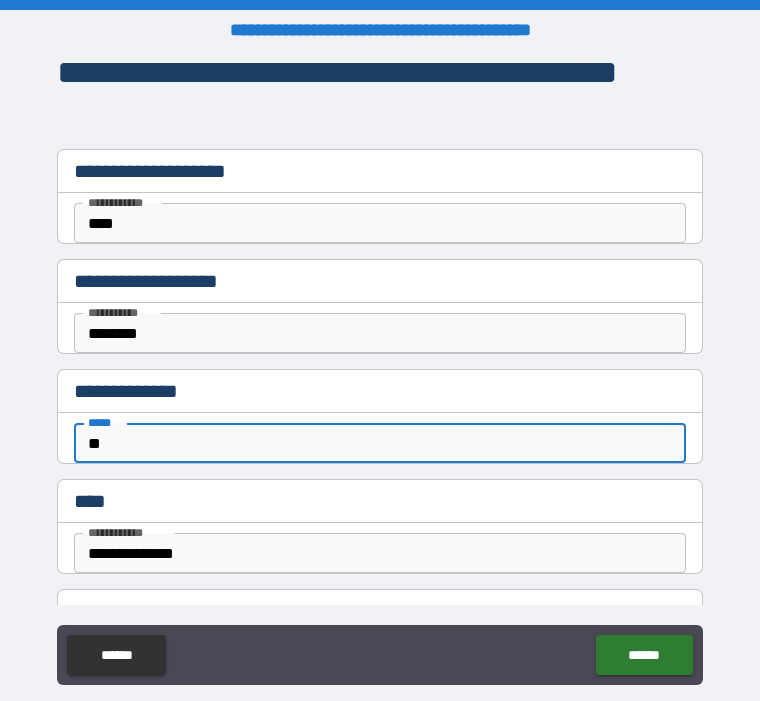 type on "*" 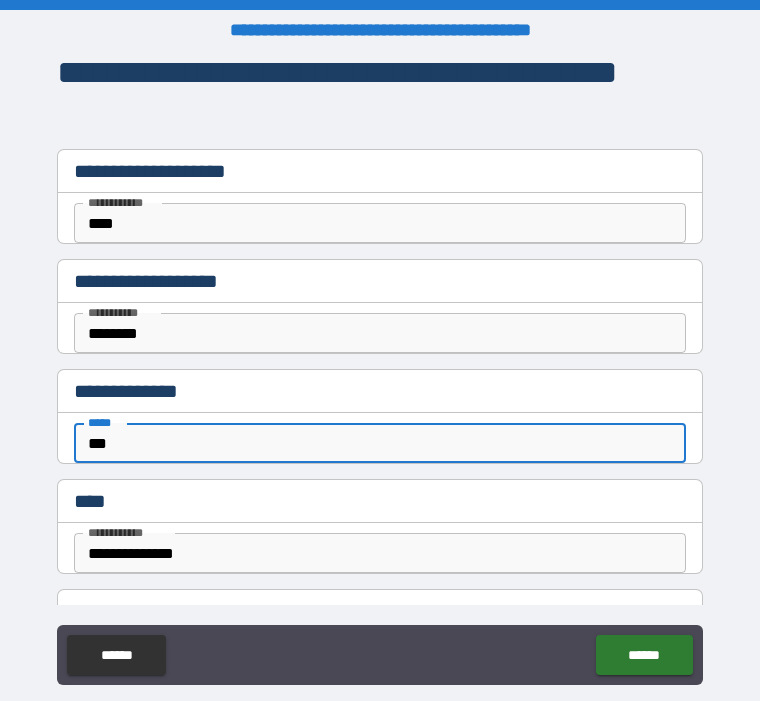 type on "****" 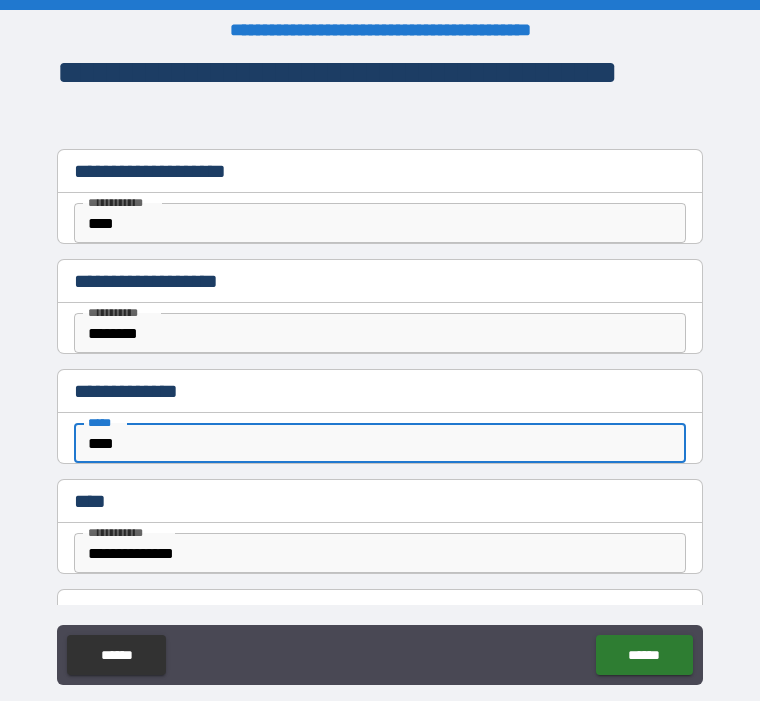 type on "*" 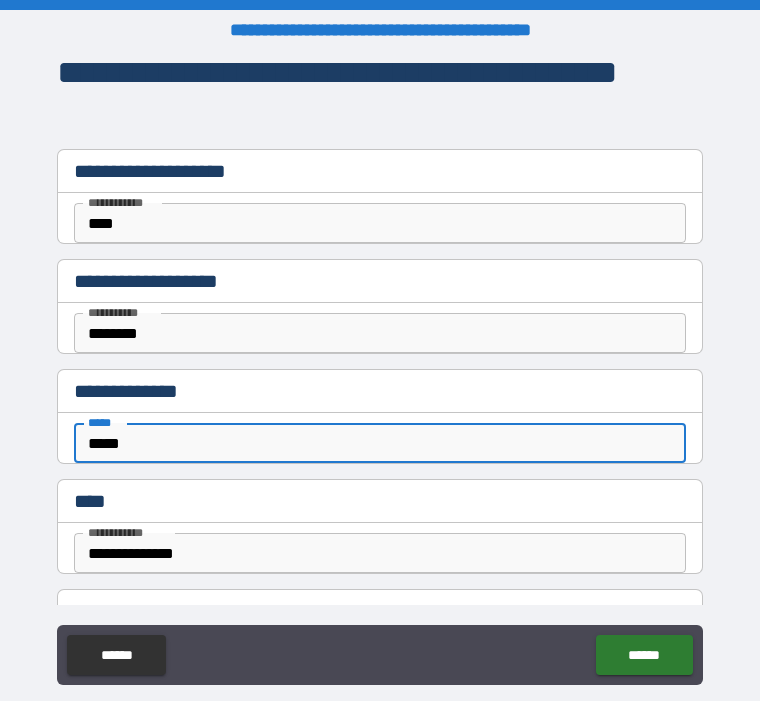 type on "*" 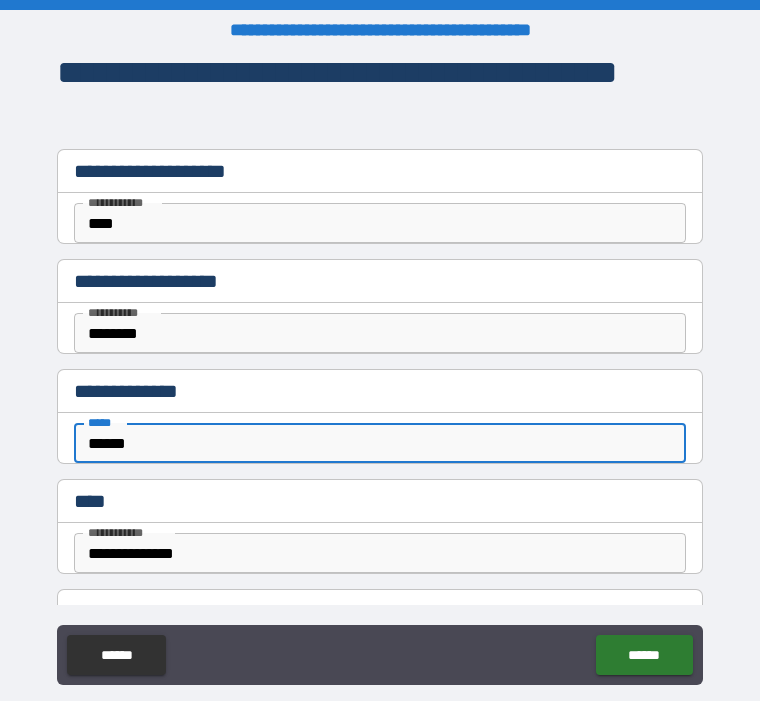 type on "*" 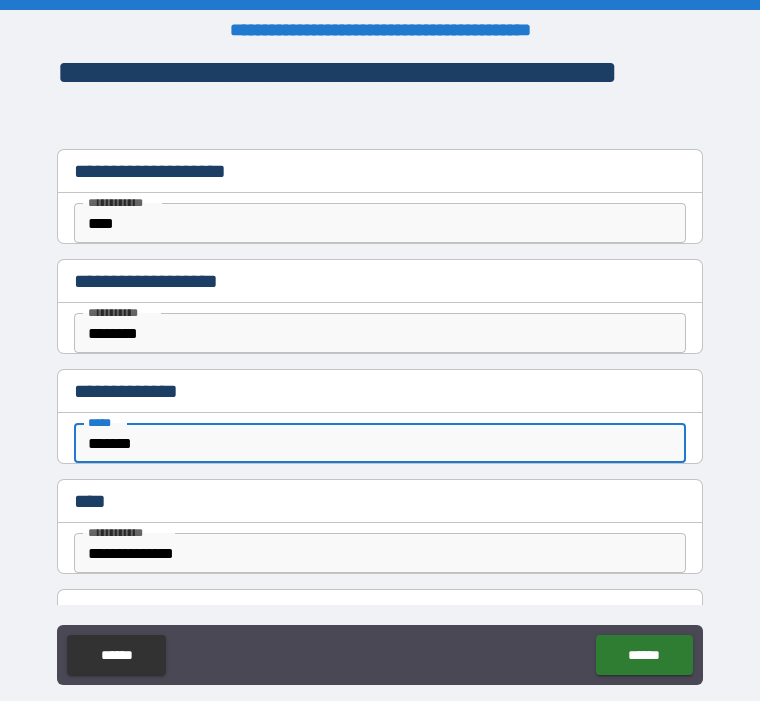 type on "*" 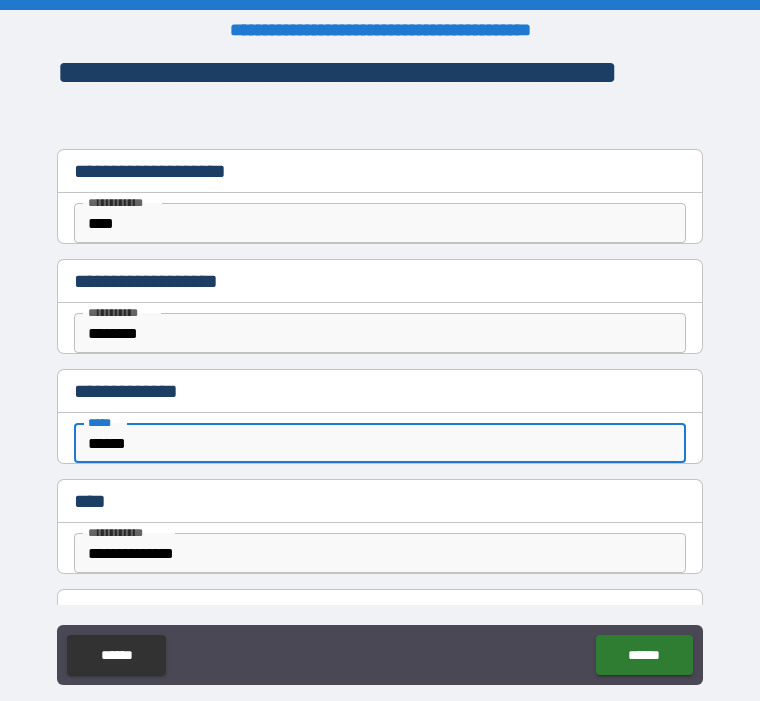type on "*" 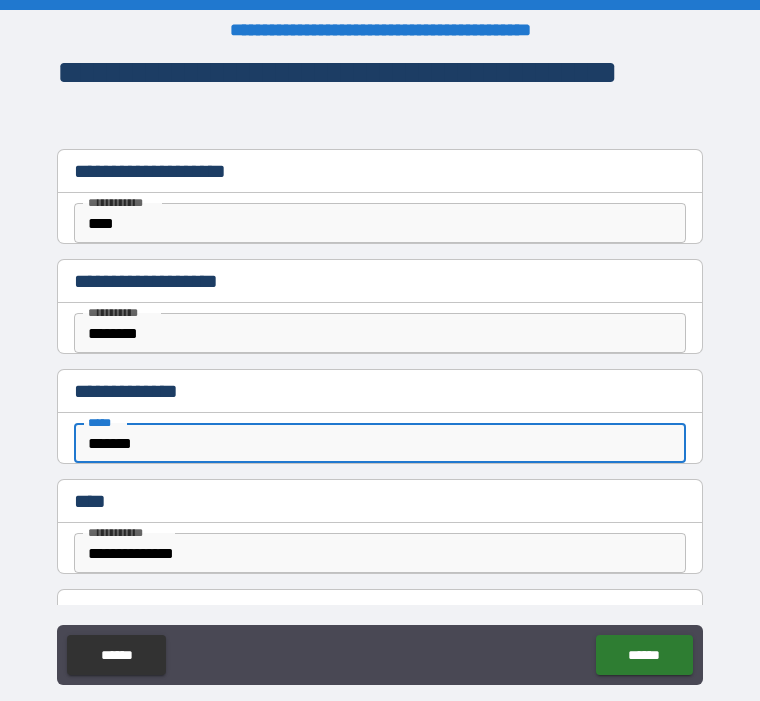 type on "*" 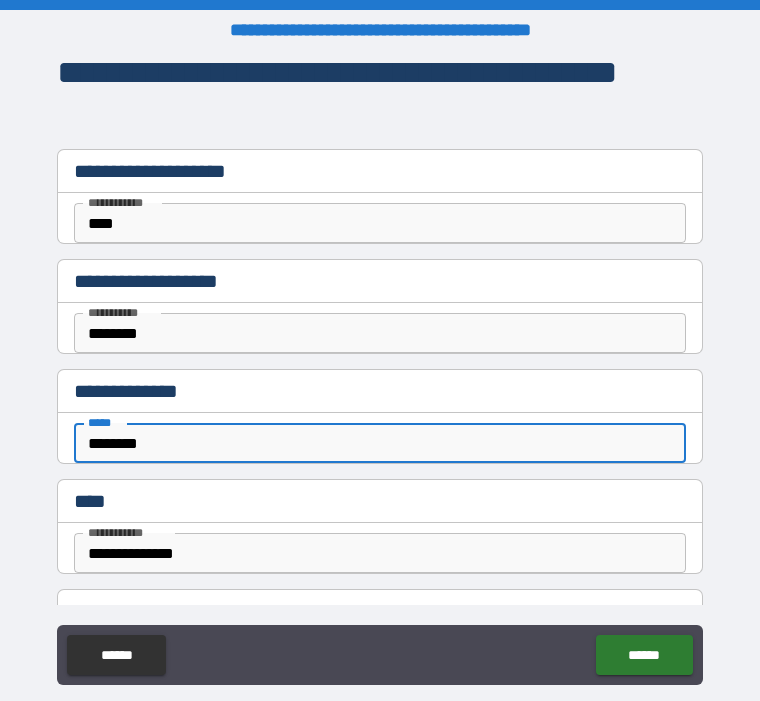 type on "*" 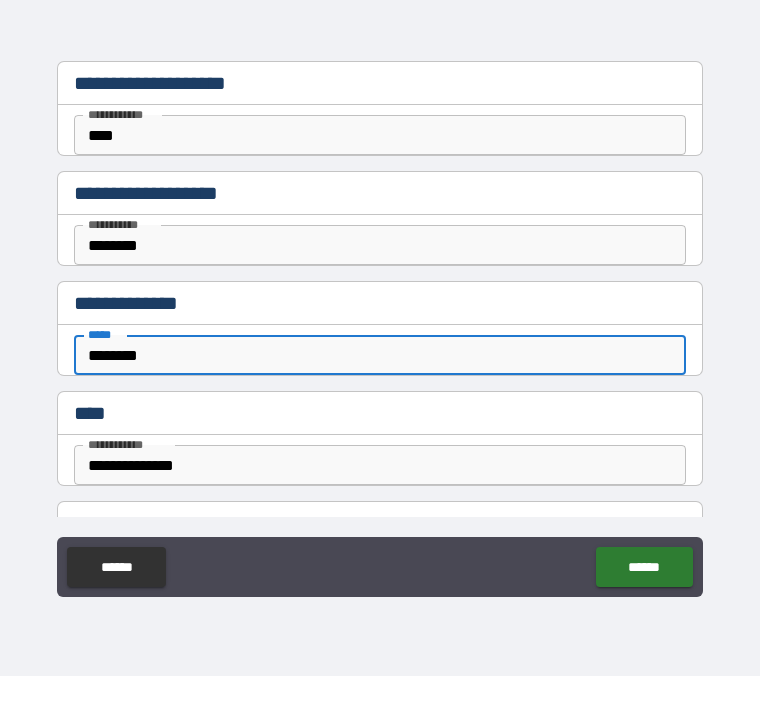 scroll, scrollTop: 55, scrollLeft: 0, axis: vertical 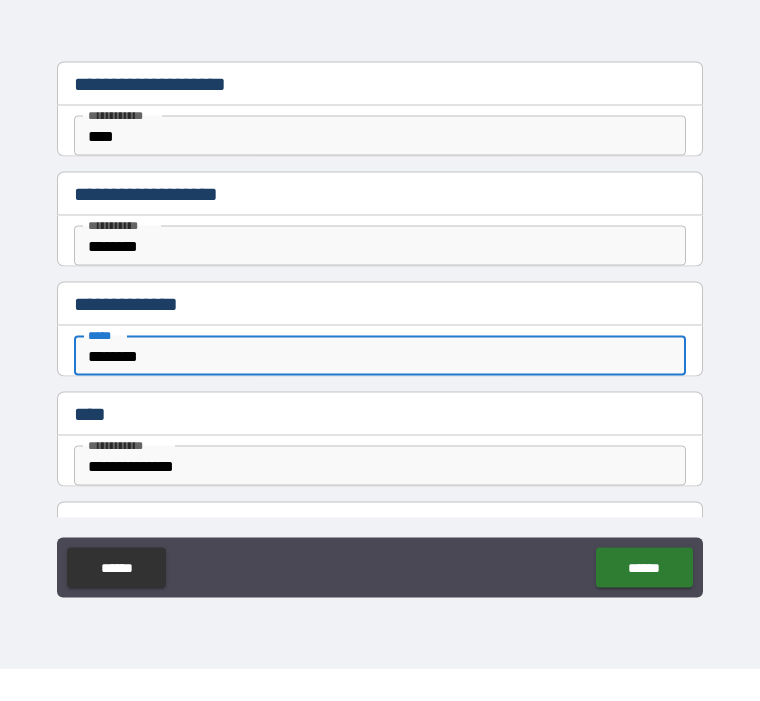 type on "*" 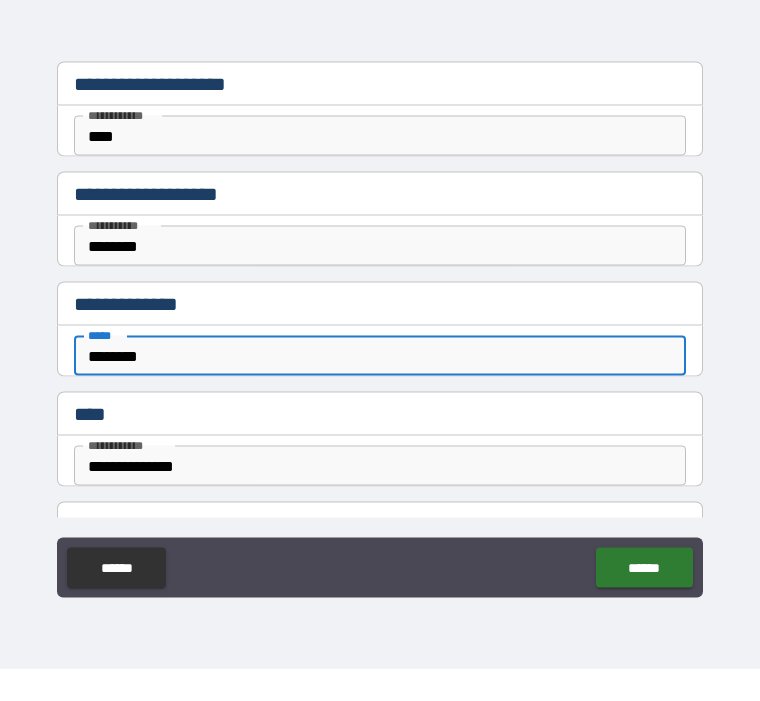 type on "*" 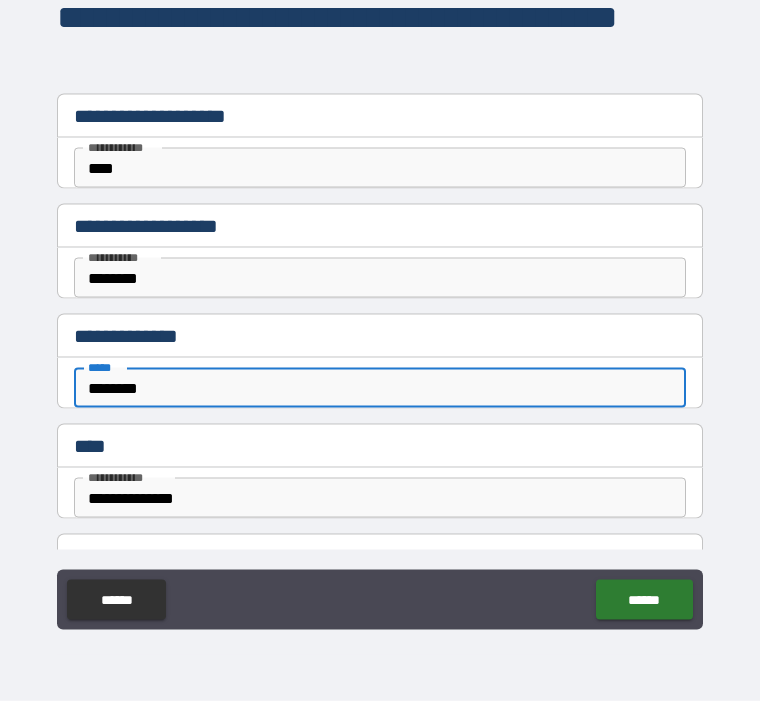 scroll, scrollTop: 55, scrollLeft: 0, axis: vertical 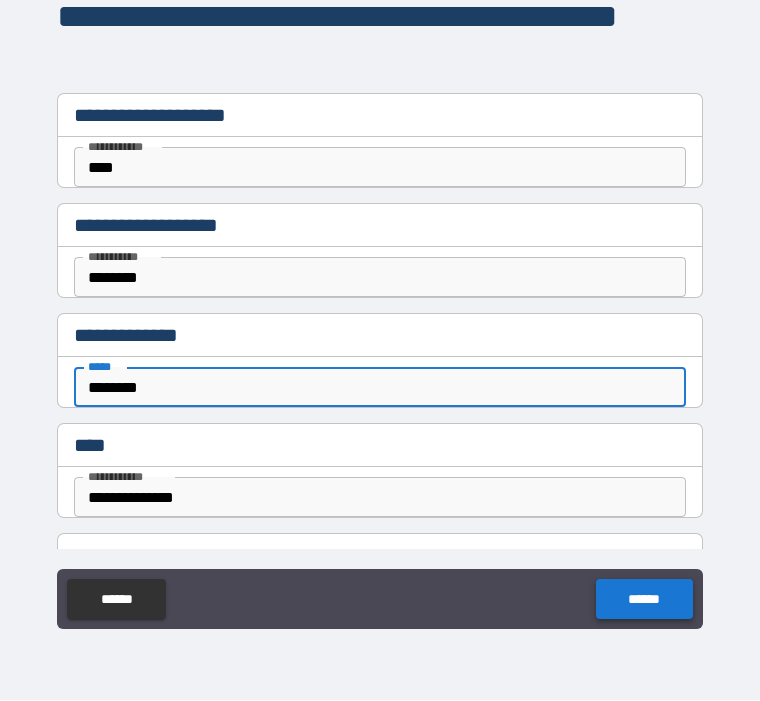 click on "******" at bounding box center [644, 600] 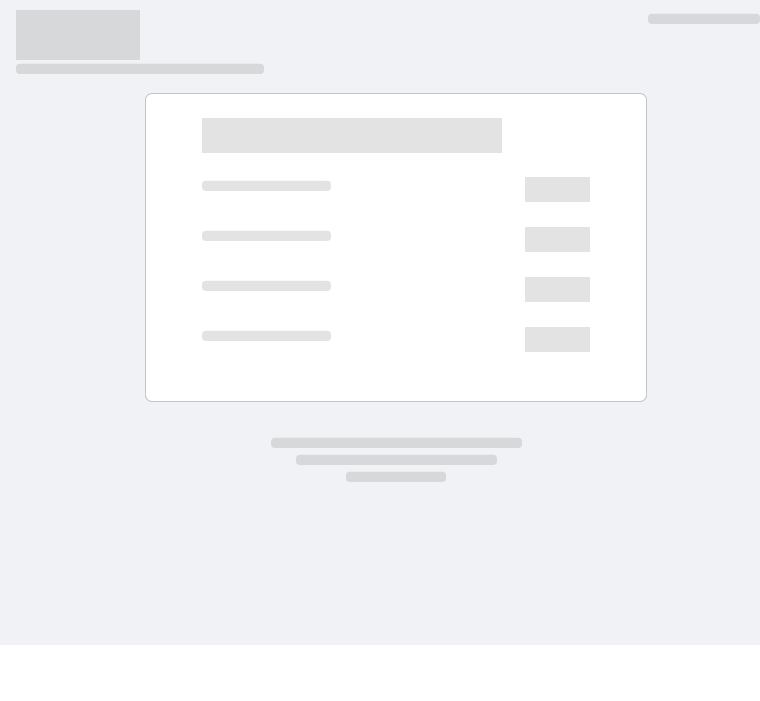 scroll, scrollTop: 0, scrollLeft: 0, axis: both 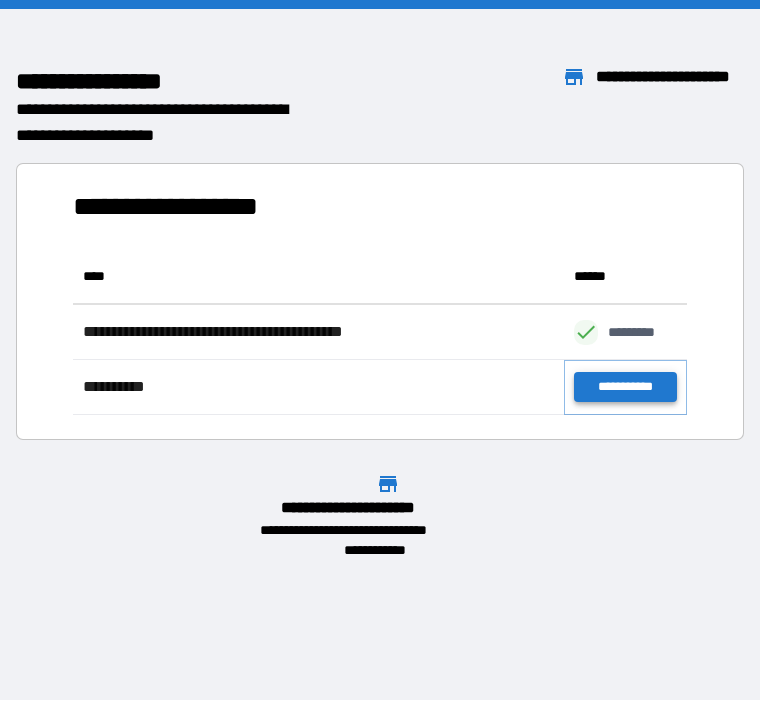 click on "**********" at bounding box center (625, 388) 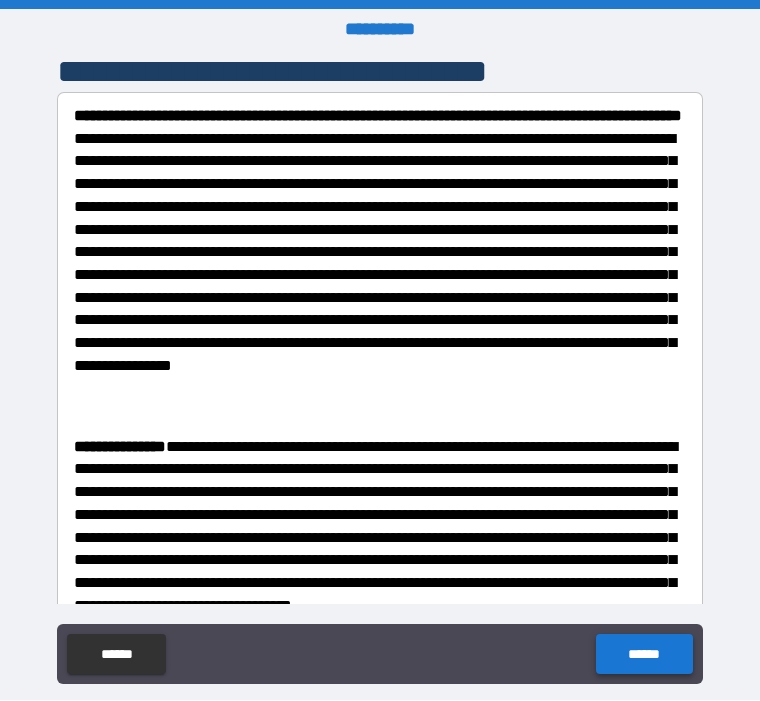 click on "******" at bounding box center (644, 655) 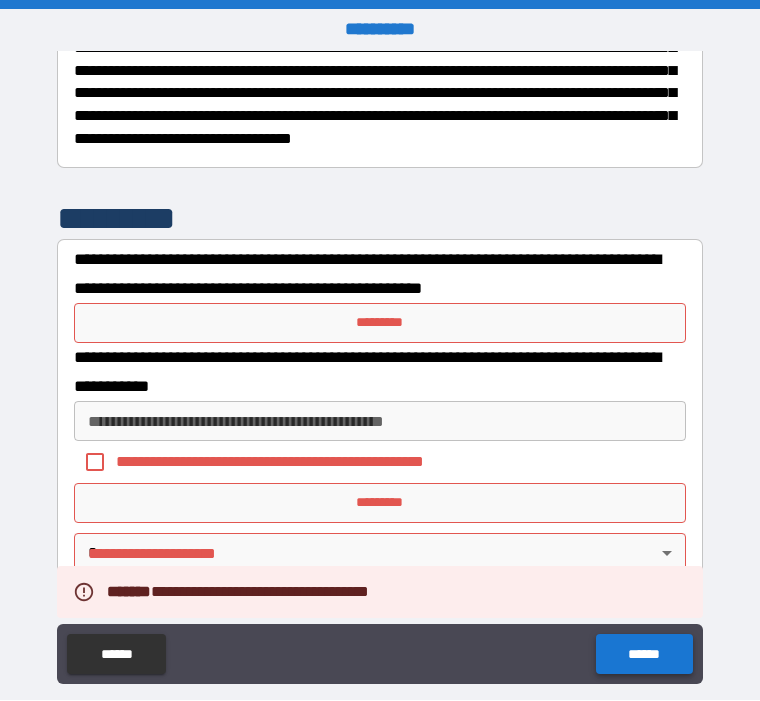 scroll, scrollTop: 466, scrollLeft: 0, axis: vertical 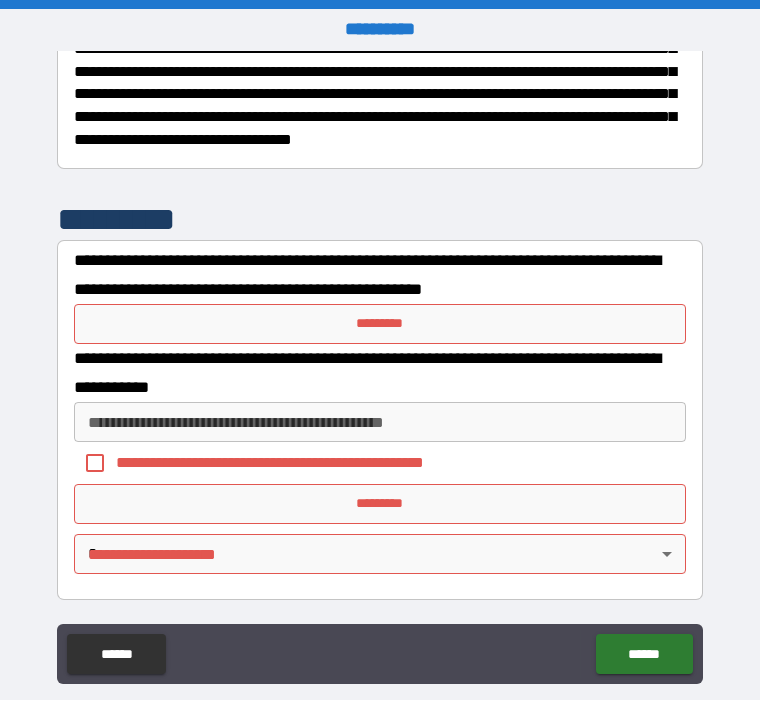 click on "*********" at bounding box center (380, 325) 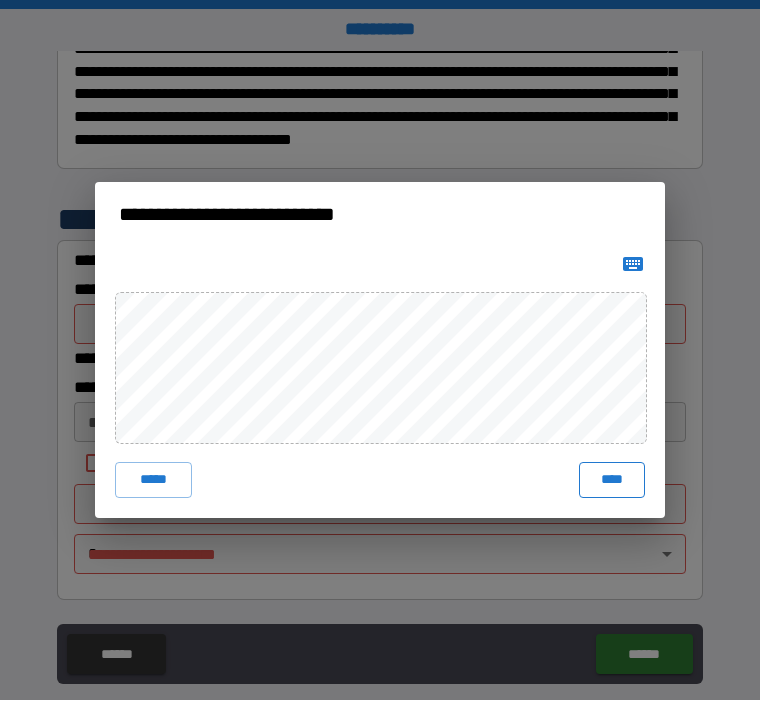 click on "****" at bounding box center (612, 481) 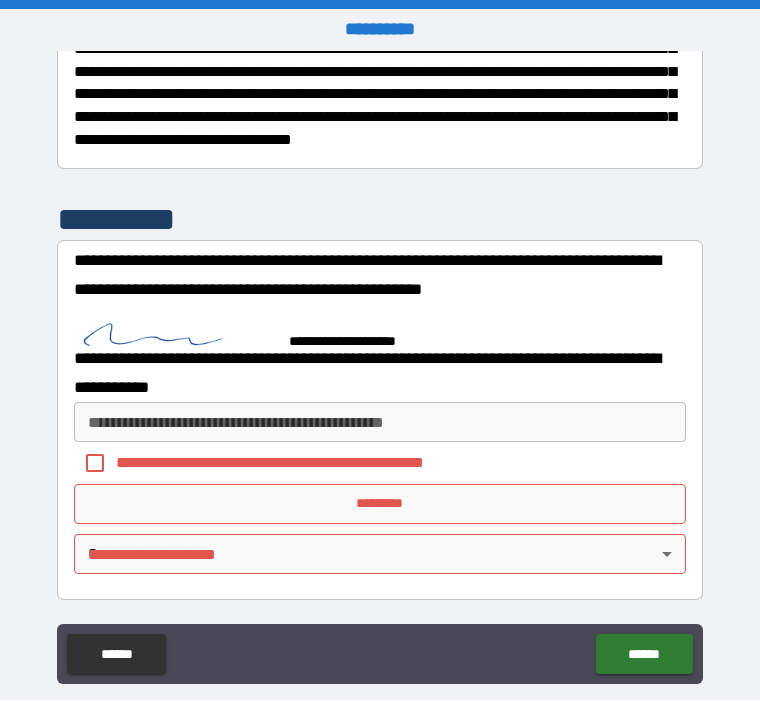 scroll, scrollTop: 456, scrollLeft: 0, axis: vertical 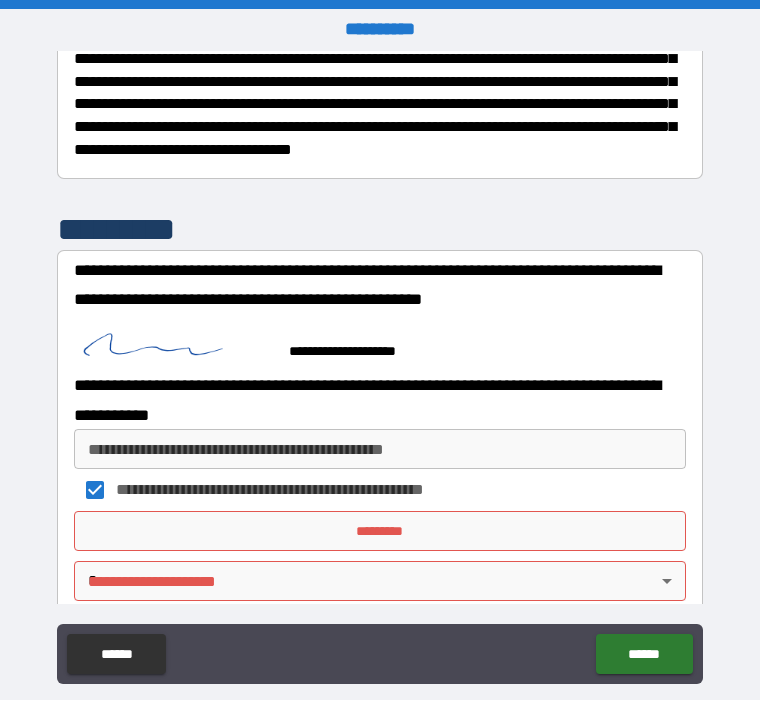 click on "*********" at bounding box center [380, 532] 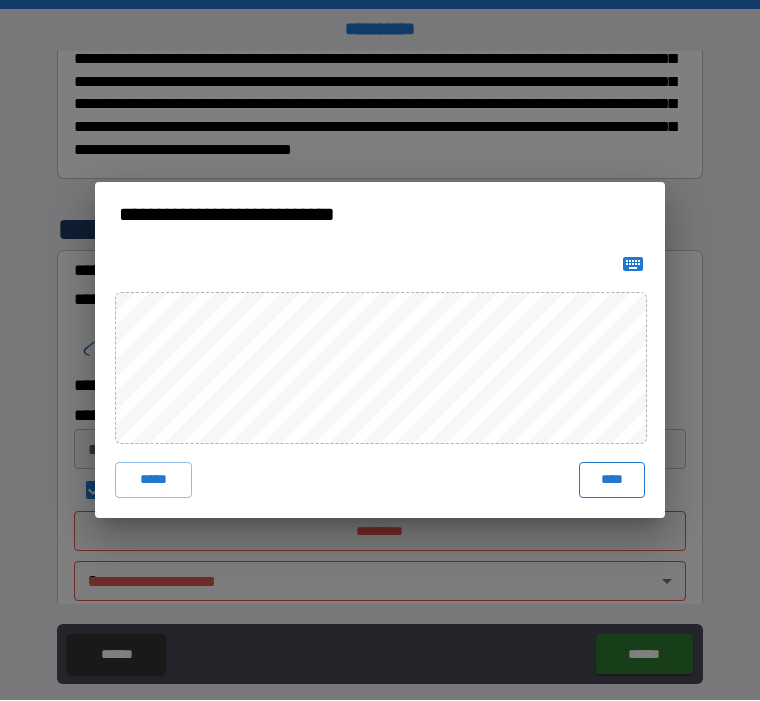 click on "****" at bounding box center (612, 481) 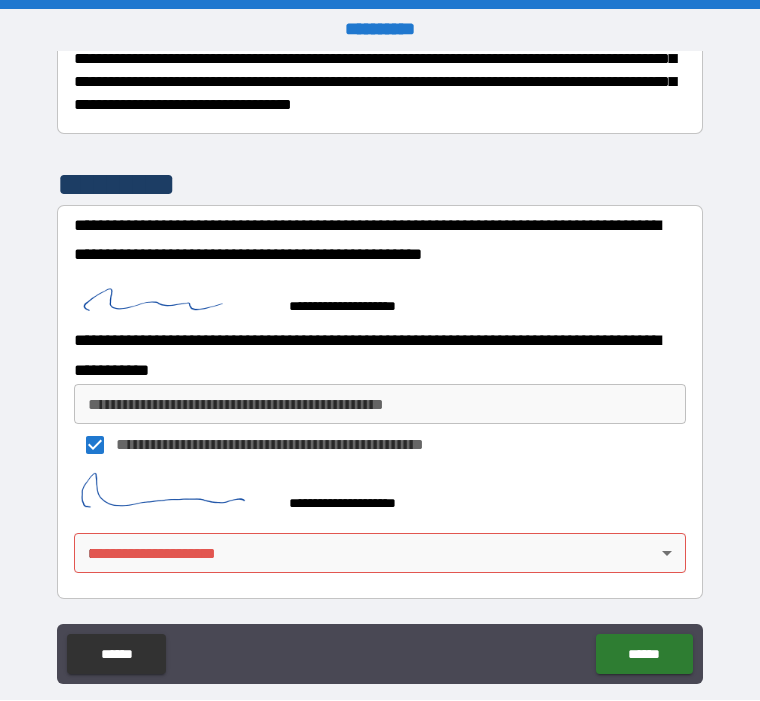 scroll, scrollTop: 500, scrollLeft: 0, axis: vertical 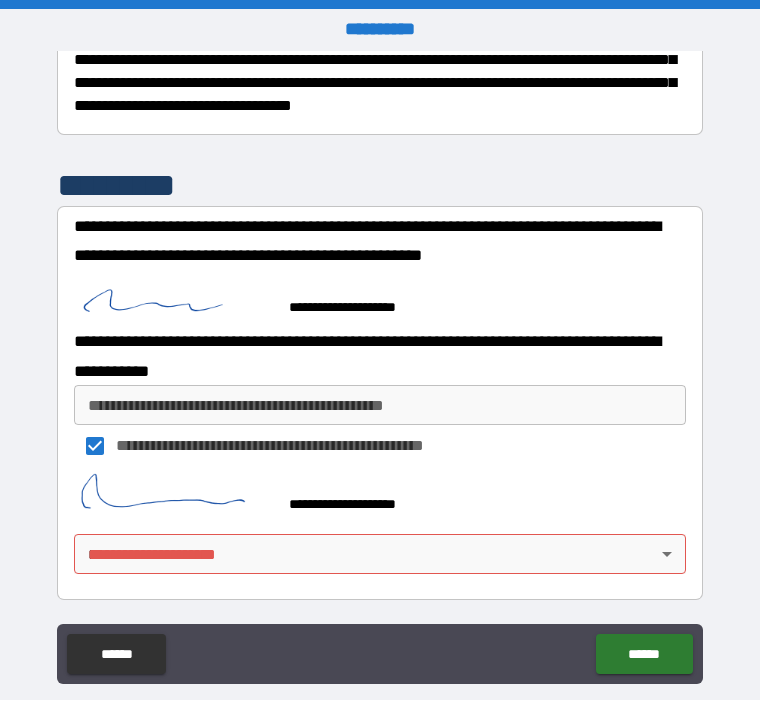 click on "**********" at bounding box center (380, 384) 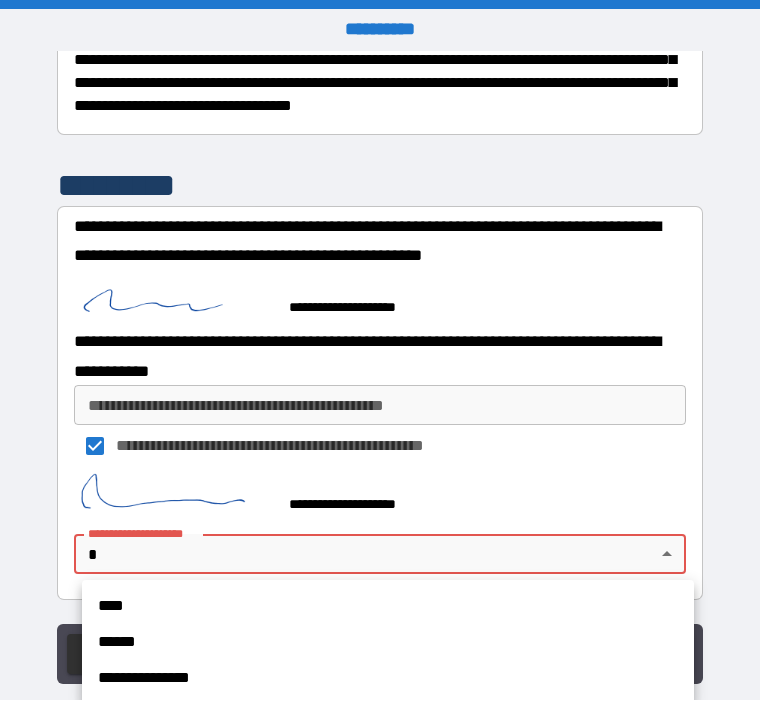 click at bounding box center (380, 350) 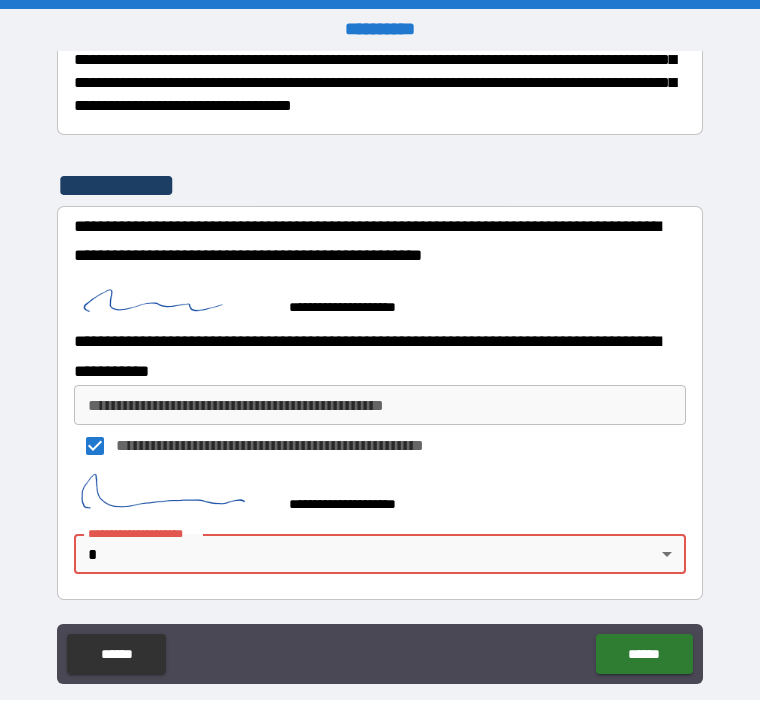 click on "**********" at bounding box center (380, 406) 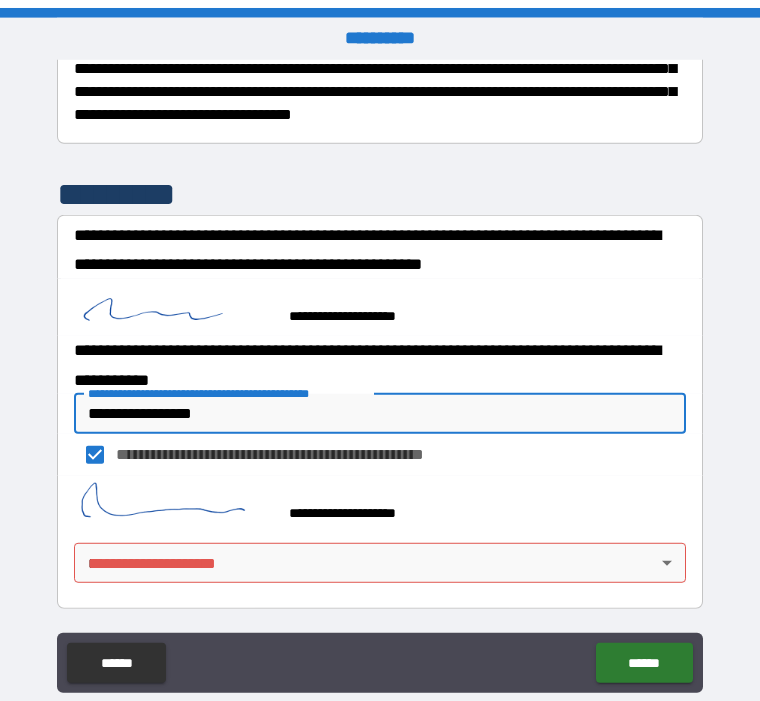 scroll, scrollTop: 55, scrollLeft: 0, axis: vertical 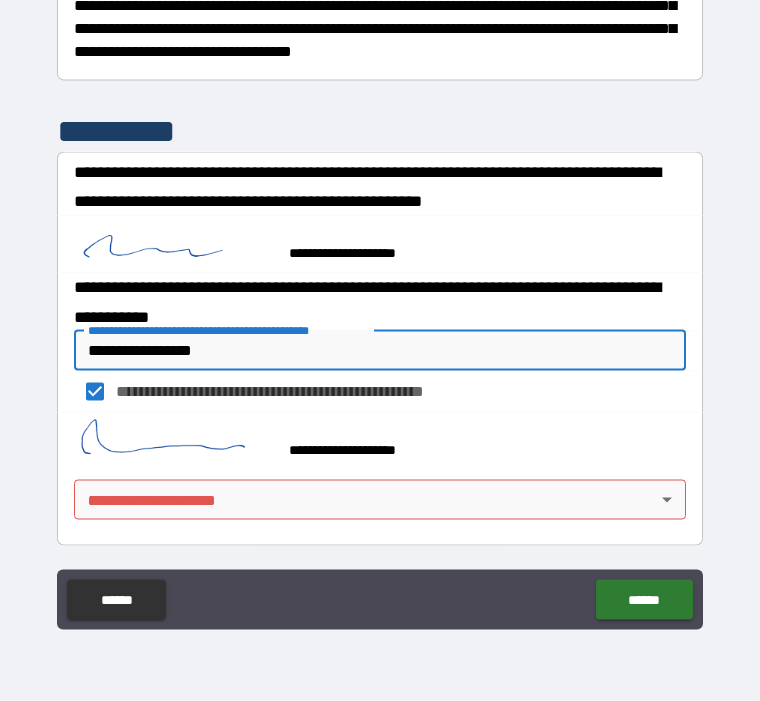 click on "**********" at bounding box center [380, 329] 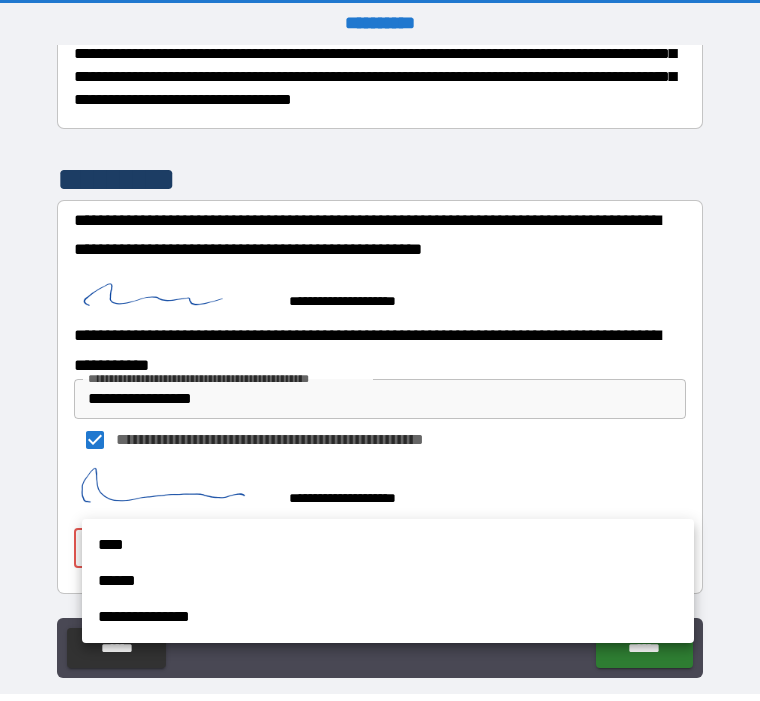 scroll, scrollTop: 0, scrollLeft: 0, axis: both 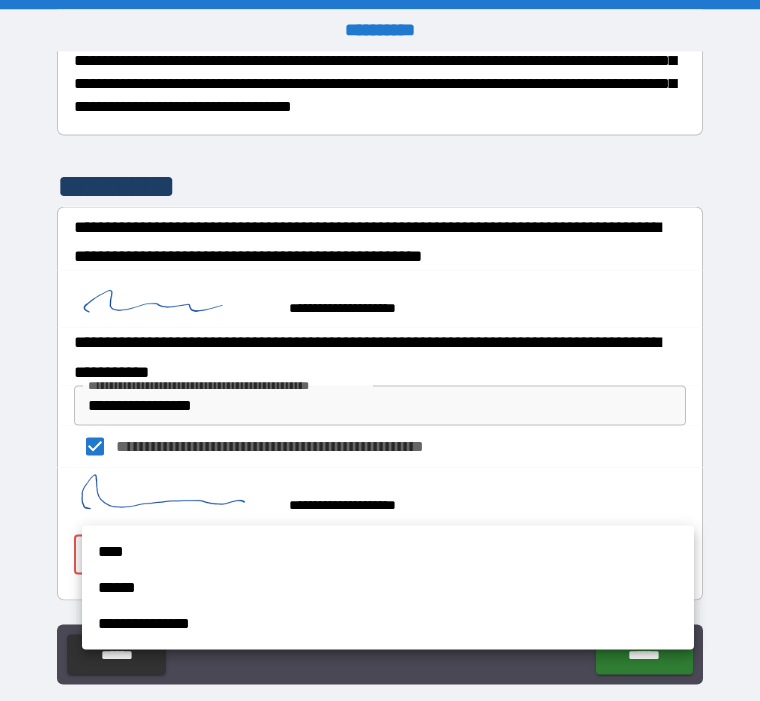 click at bounding box center [380, 350] 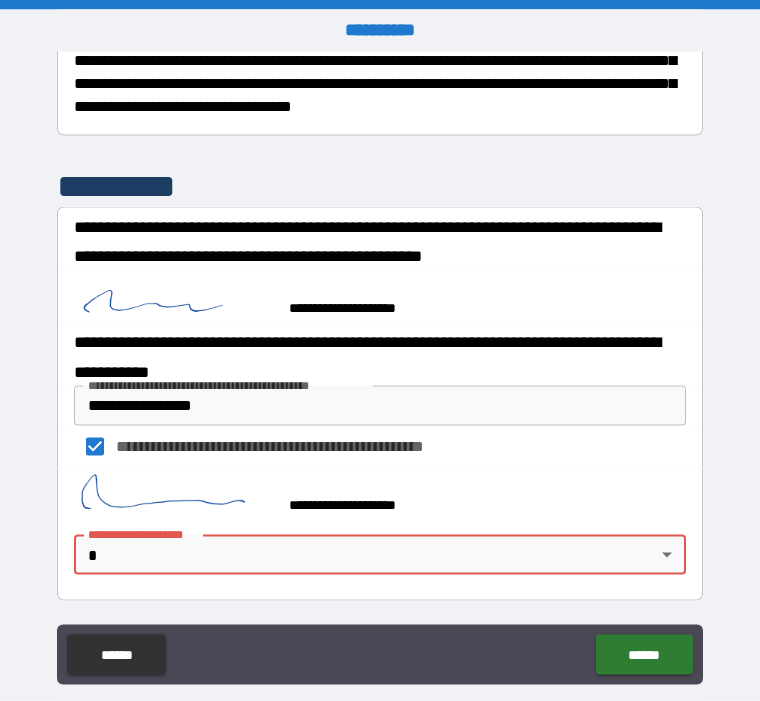 scroll, scrollTop: 0, scrollLeft: 0, axis: both 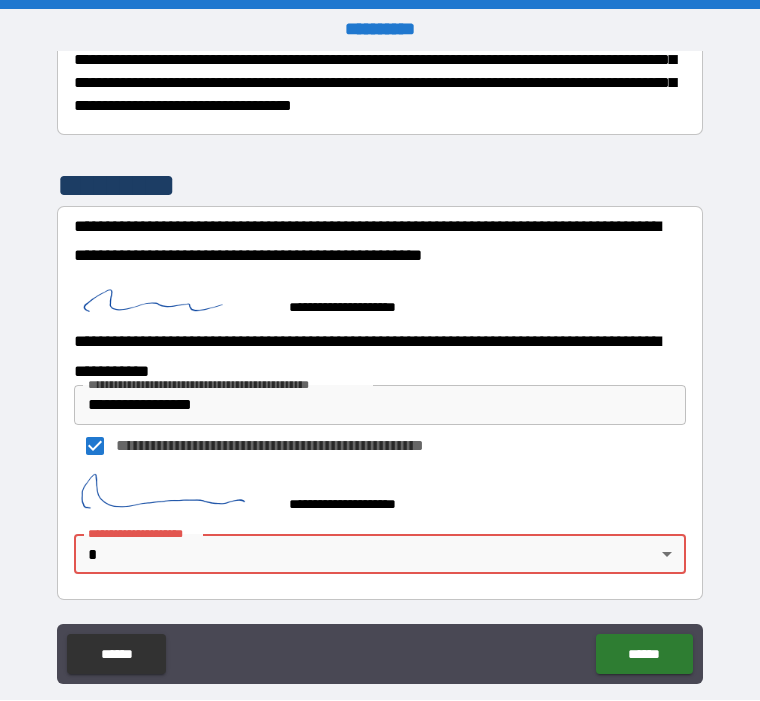 click on "**********" at bounding box center (380, 406) 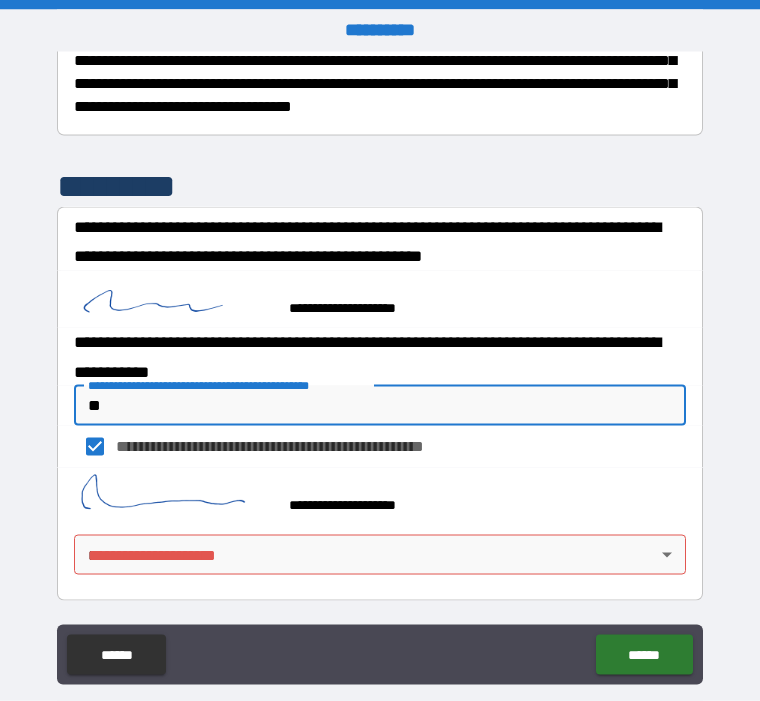 type on "*" 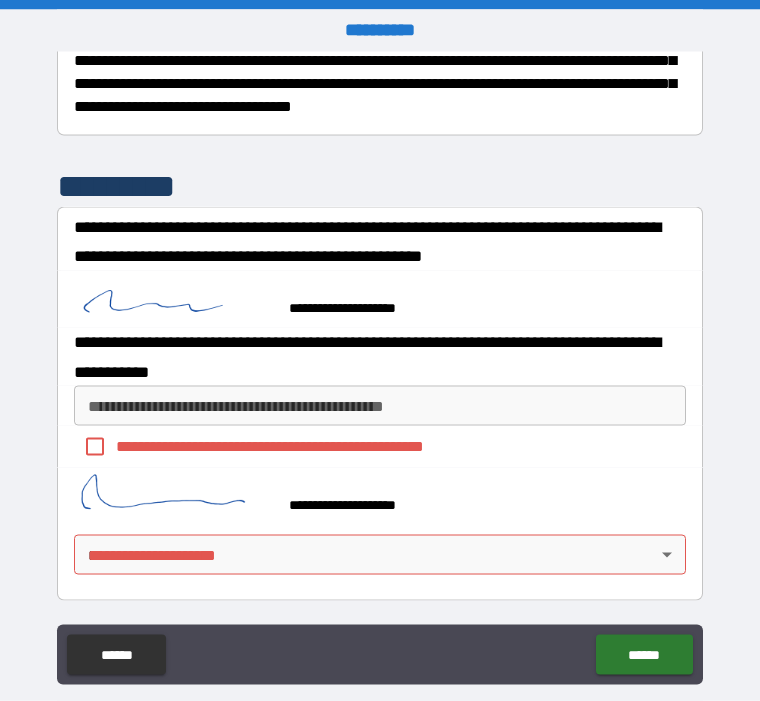 scroll, scrollTop: 0, scrollLeft: 0, axis: both 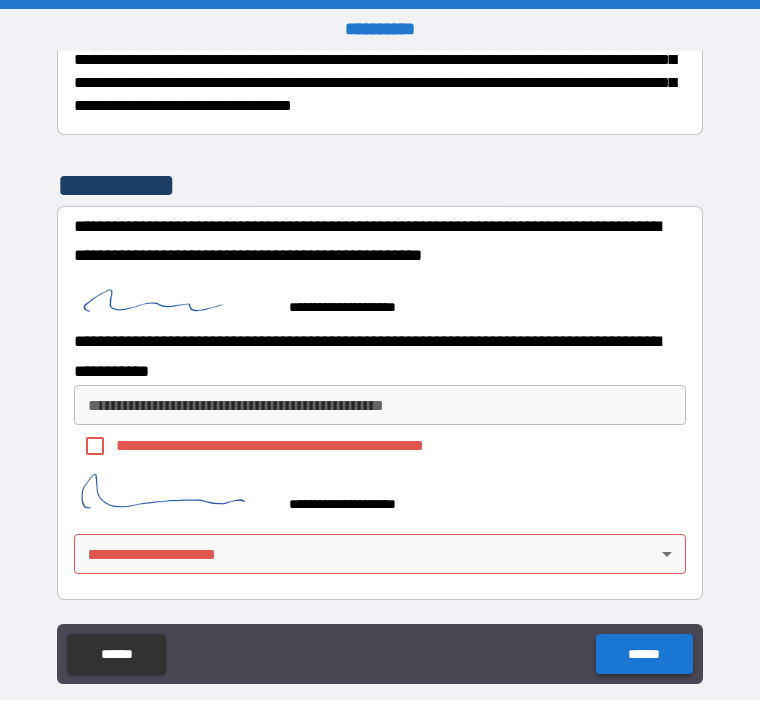 click on "******" at bounding box center [644, 655] 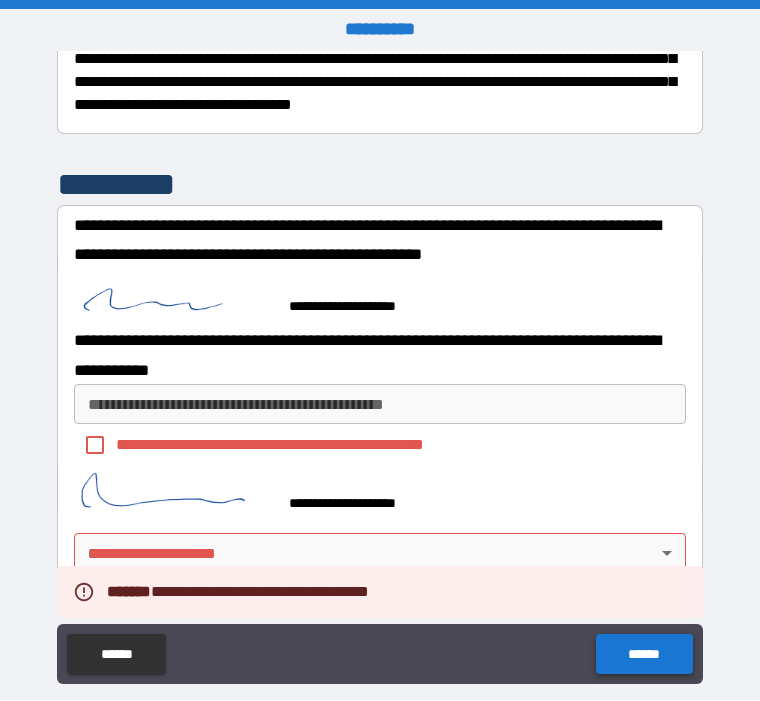 scroll, scrollTop: 500, scrollLeft: 0, axis: vertical 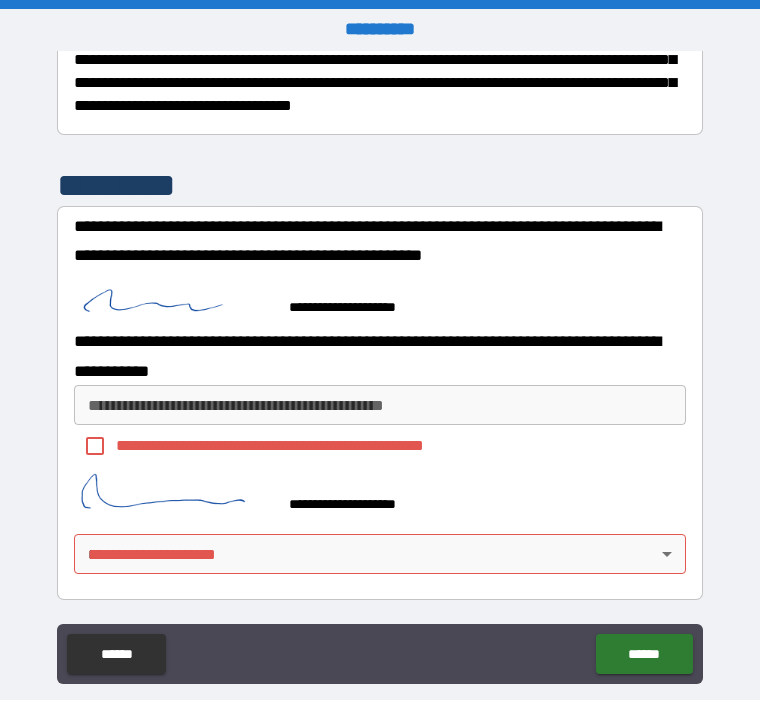 click on "**********" at bounding box center [380, 406] 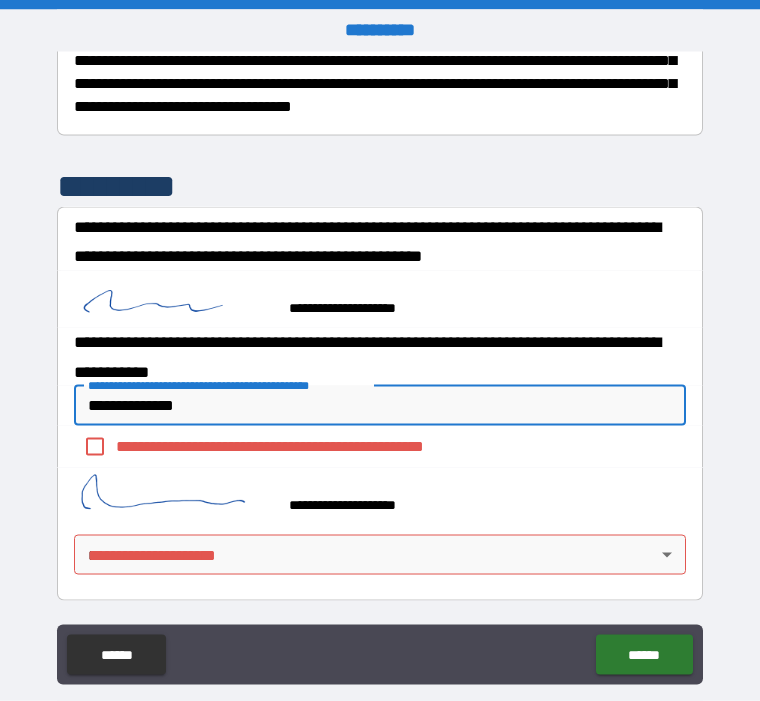type on "**********" 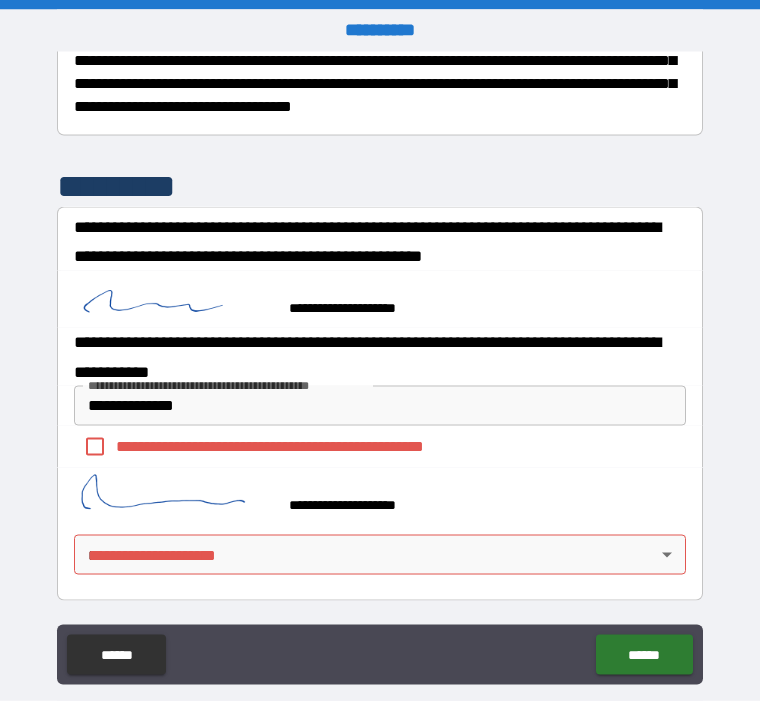 scroll, scrollTop: 0, scrollLeft: 0, axis: both 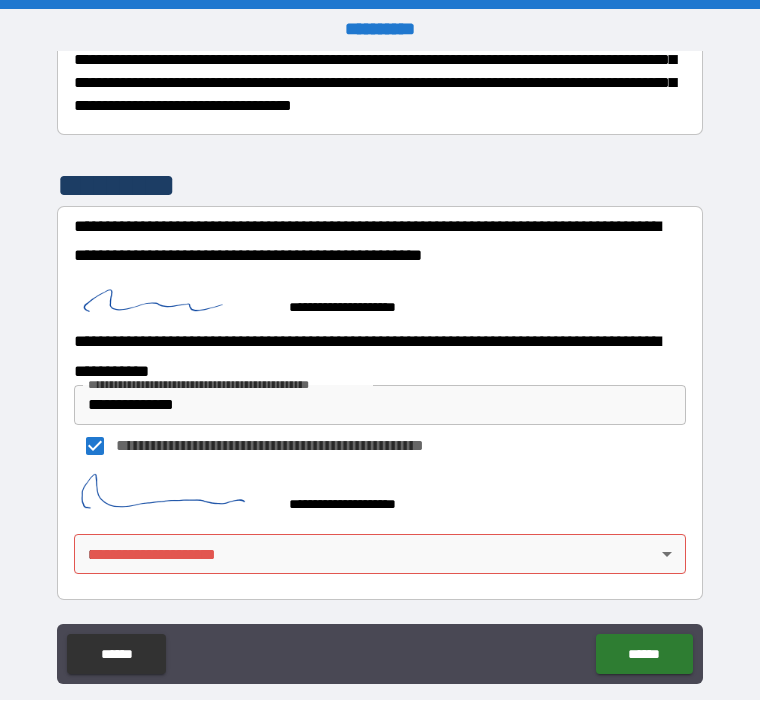 click on "**********" at bounding box center (380, 384) 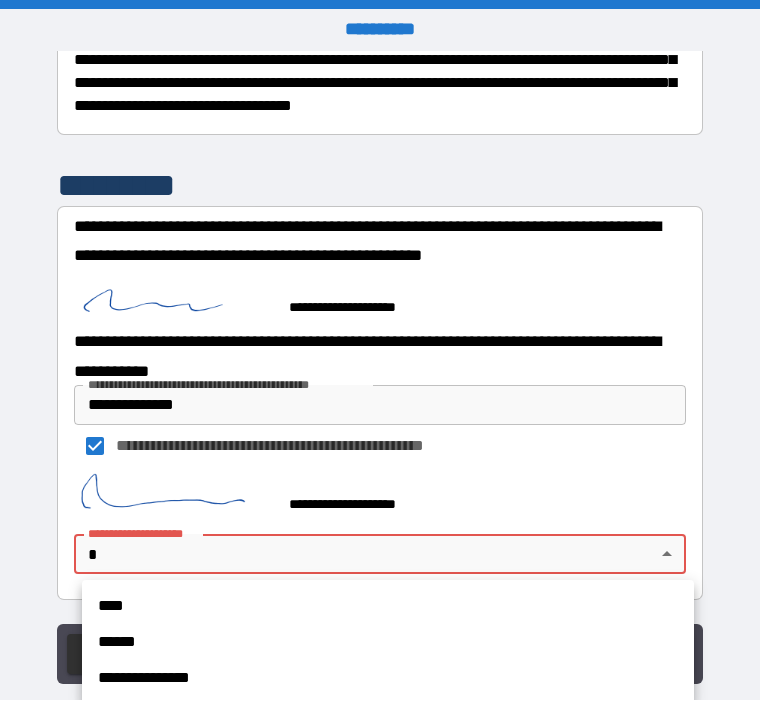 click on "****" at bounding box center (388, 607) 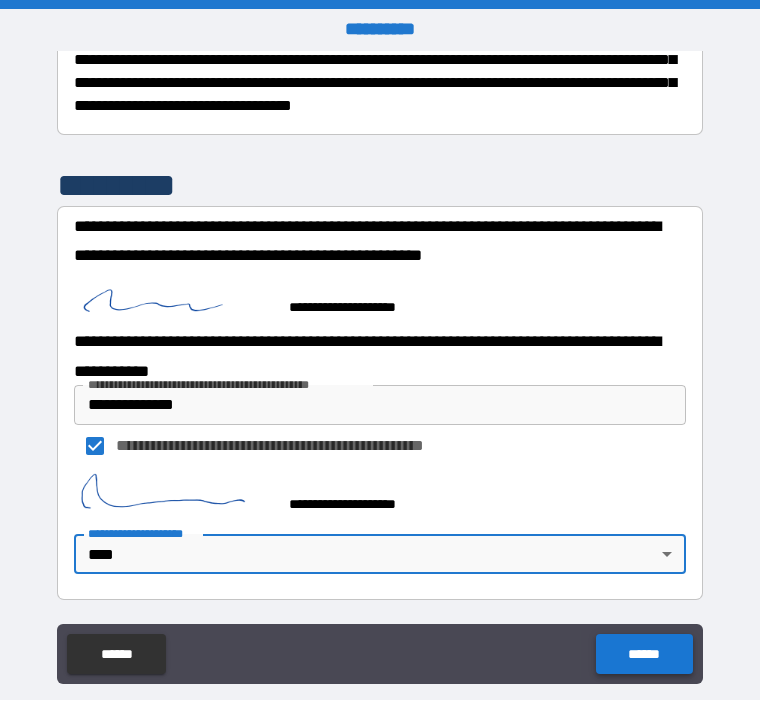 click on "******" at bounding box center [644, 655] 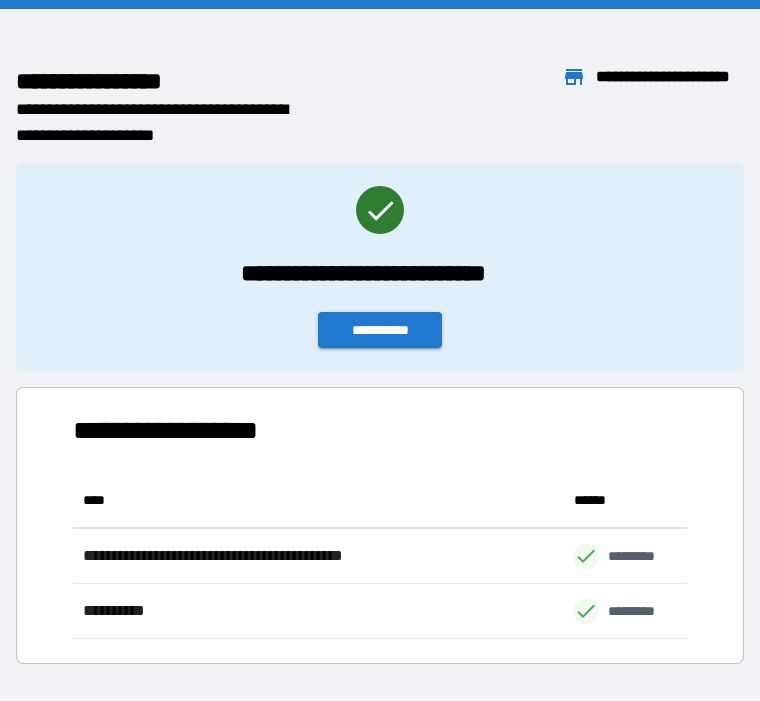 scroll, scrollTop: 166, scrollLeft: 614, axis: both 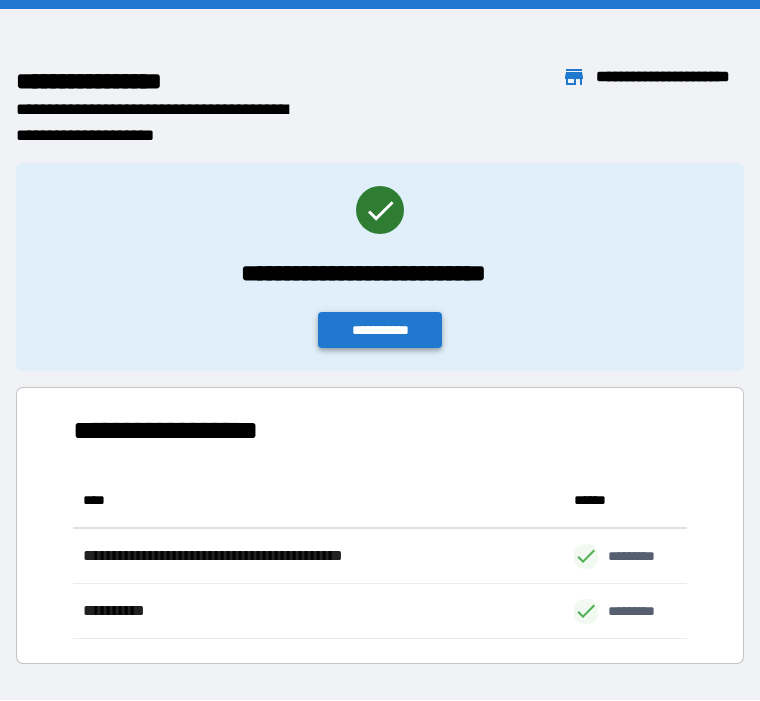 click on "**********" at bounding box center (380, 331) 